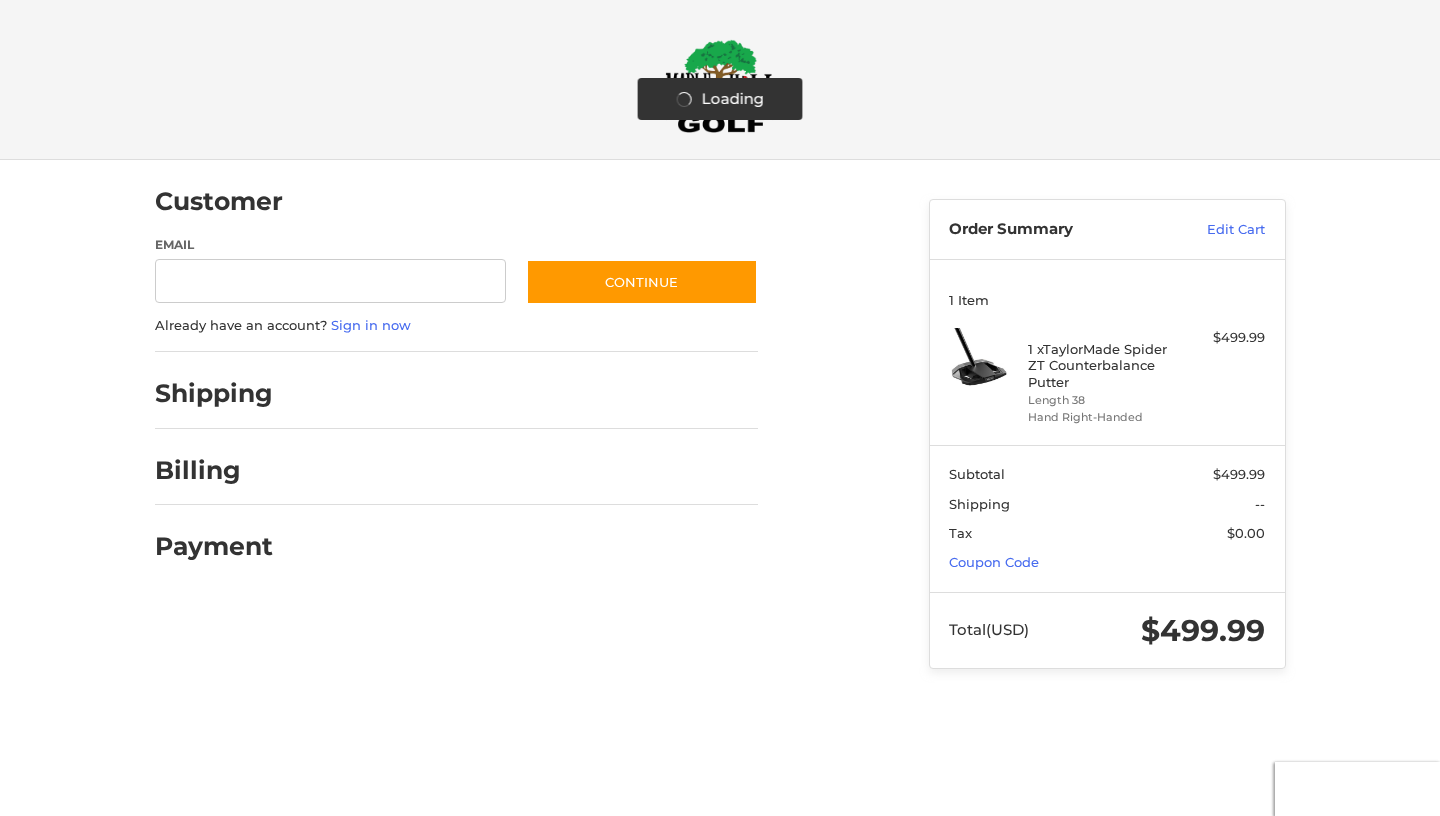 scroll, scrollTop: 0, scrollLeft: 0, axis: both 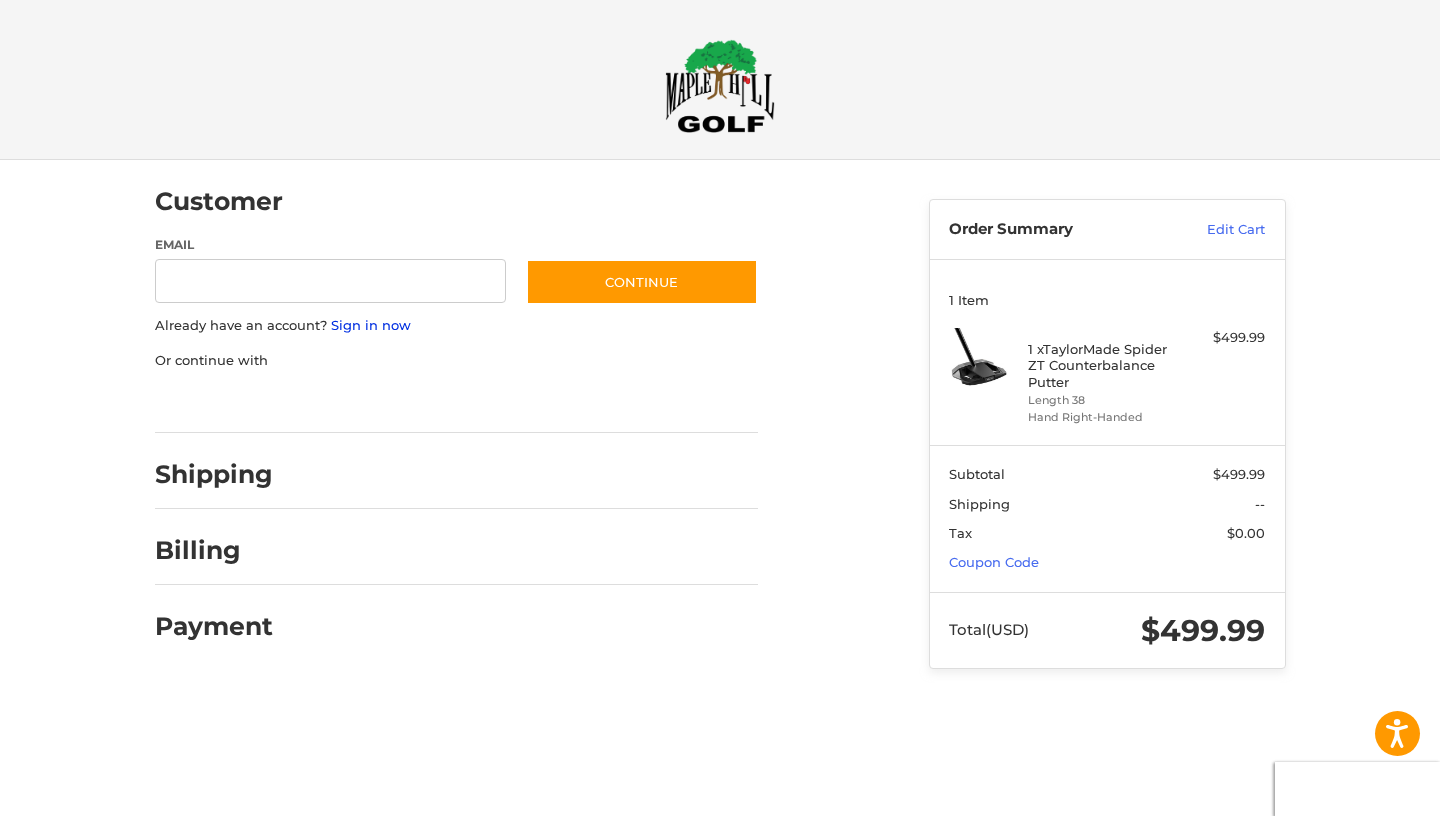 click on "Sign in now" at bounding box center [371, 325] 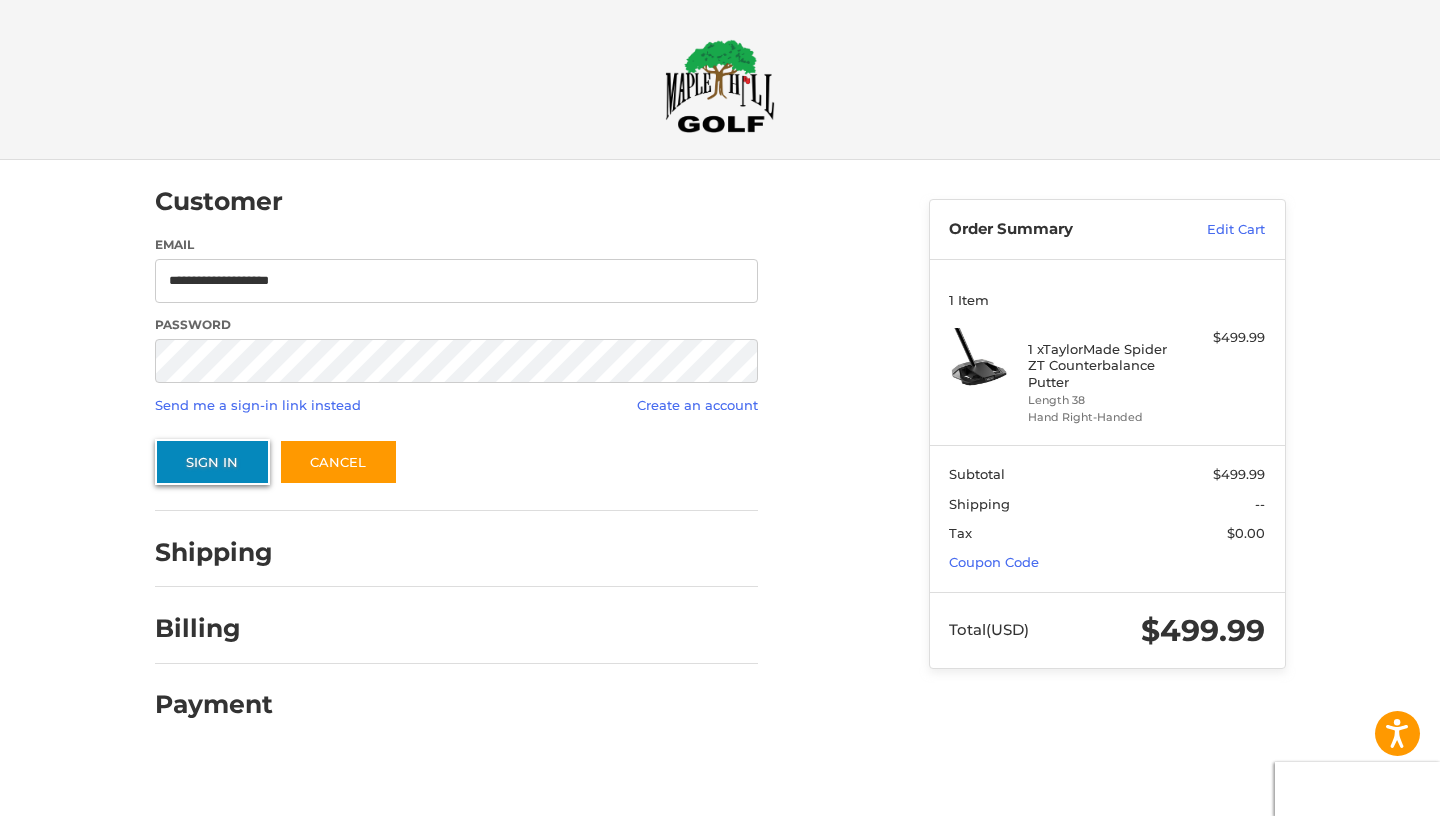 click on "Sign In" at bounding box center (212, 462) 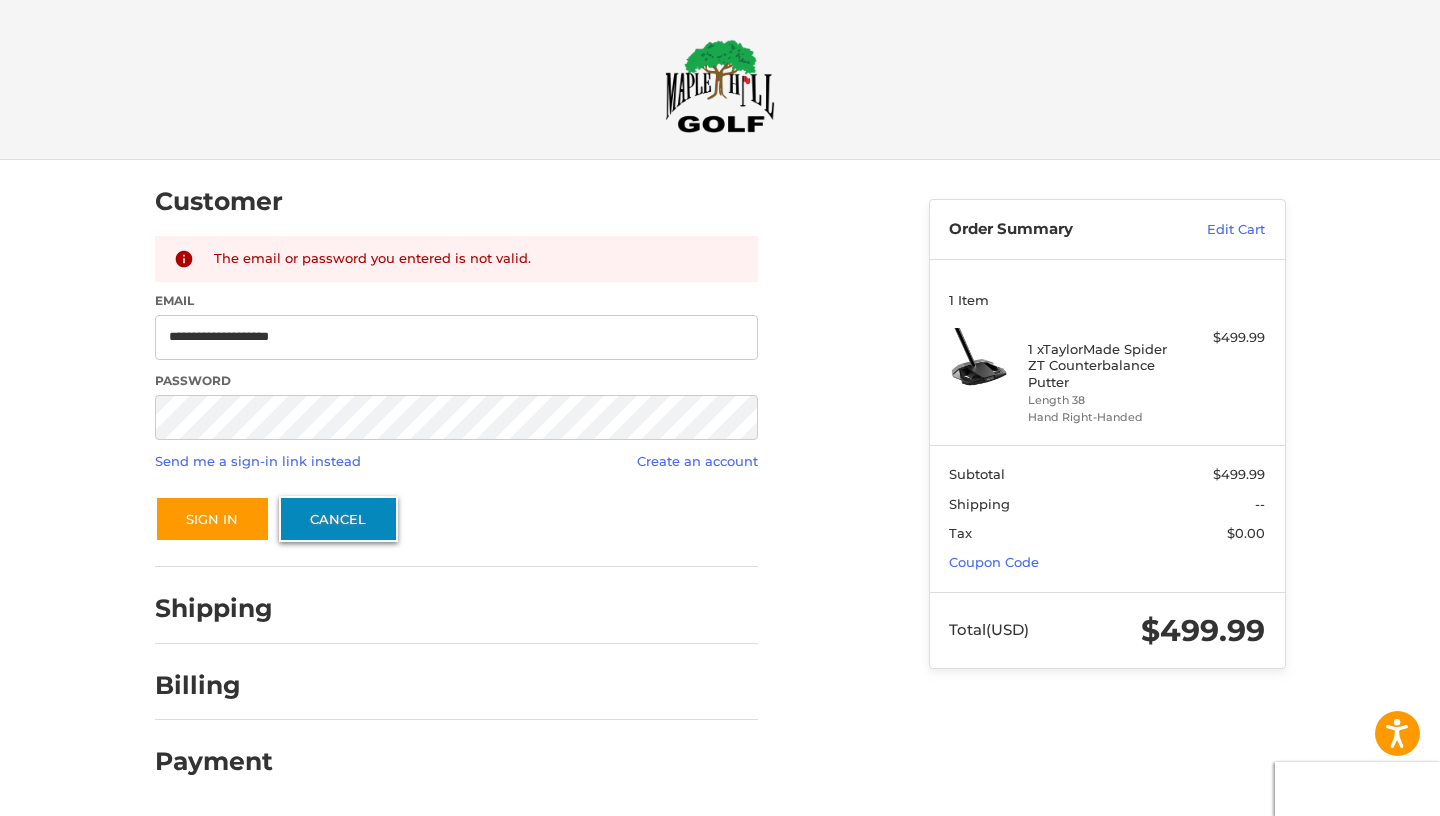 click on "Cancel" at bounding box center [338, 519] 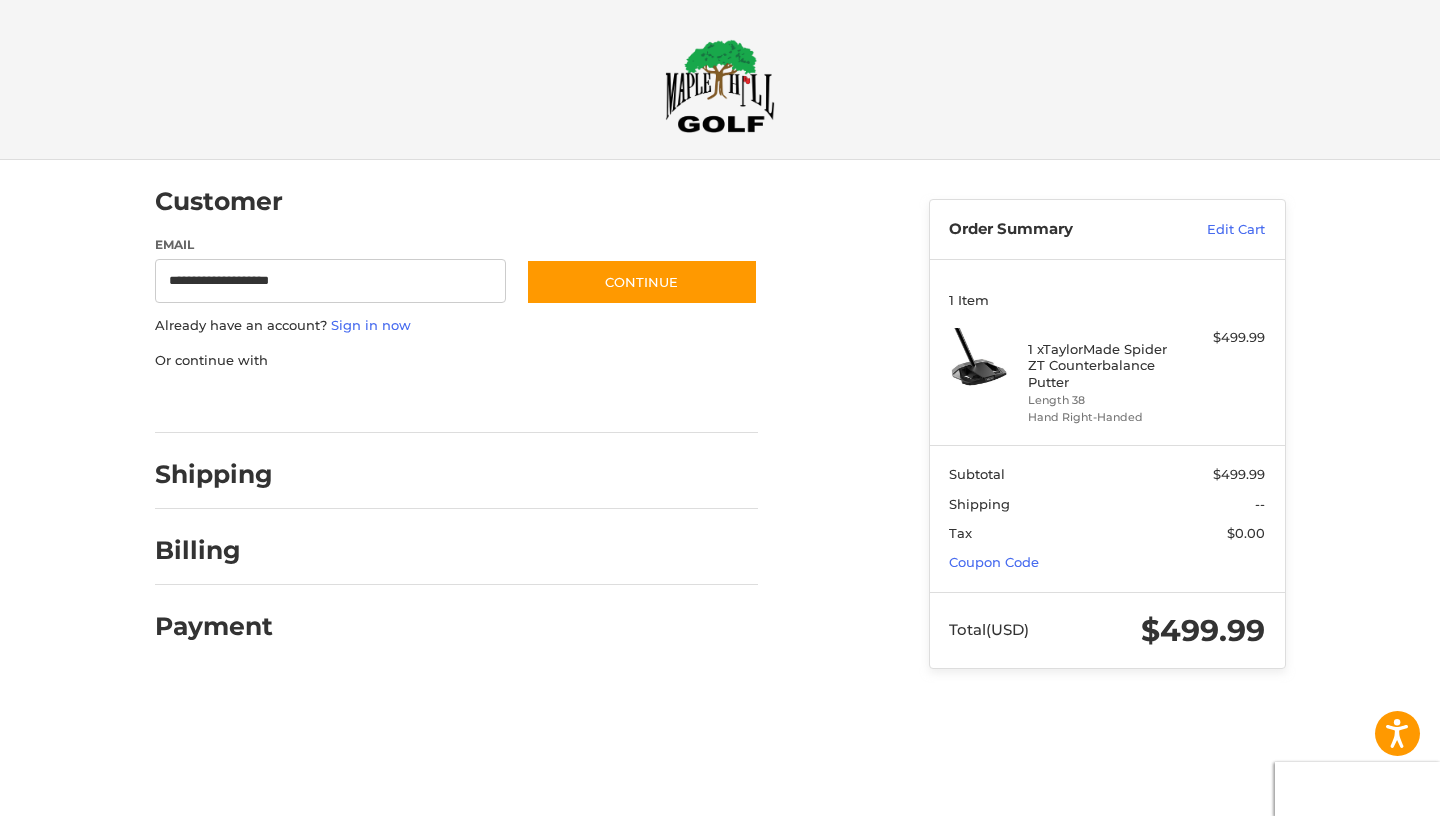 click on "Shipping" at bounding box center [214, 474] 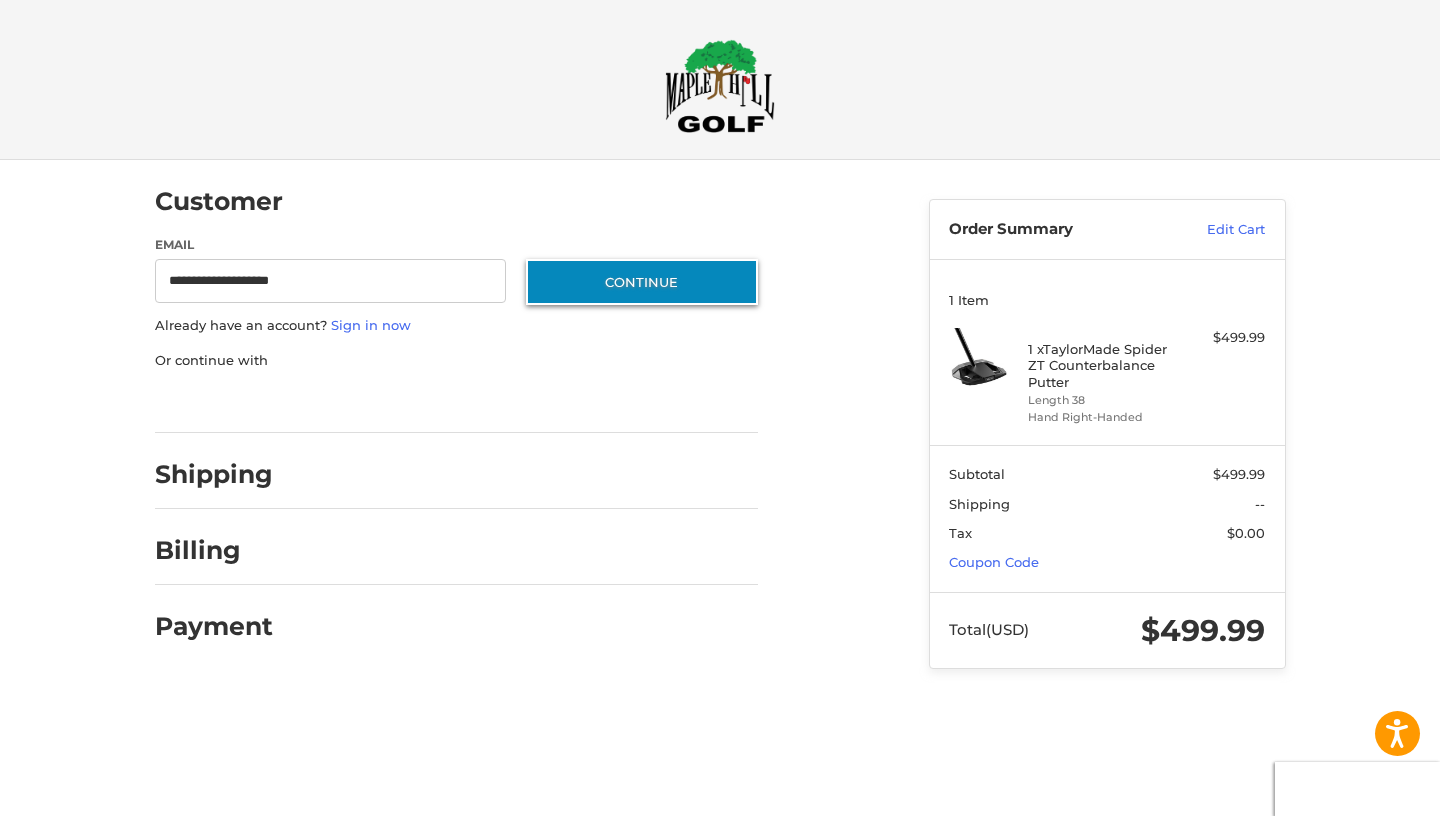 click on "Continue" at bounding box center (642, 282) 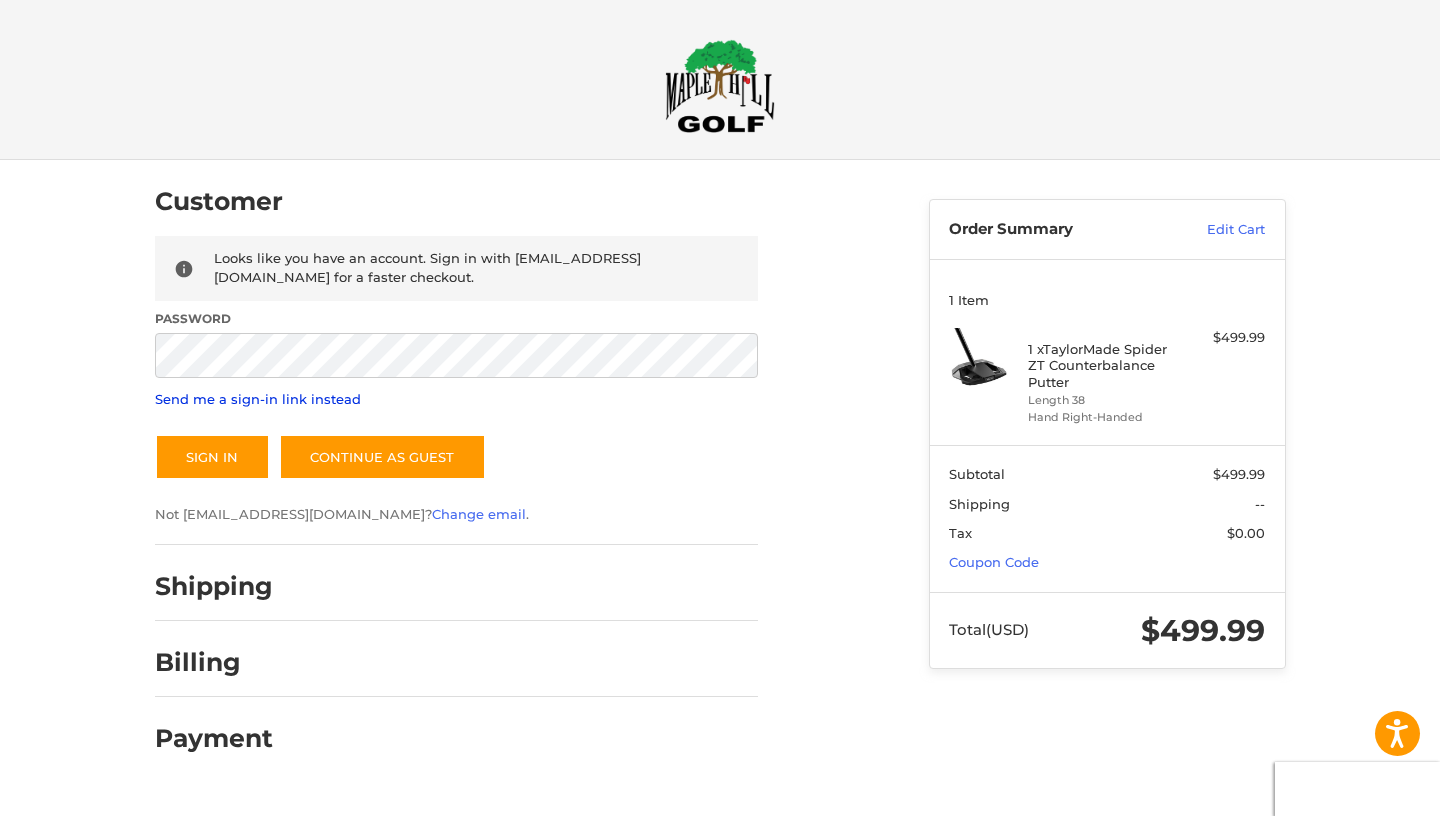 click on "Send me a sign-in link instead" at bounding box center [258, 399] 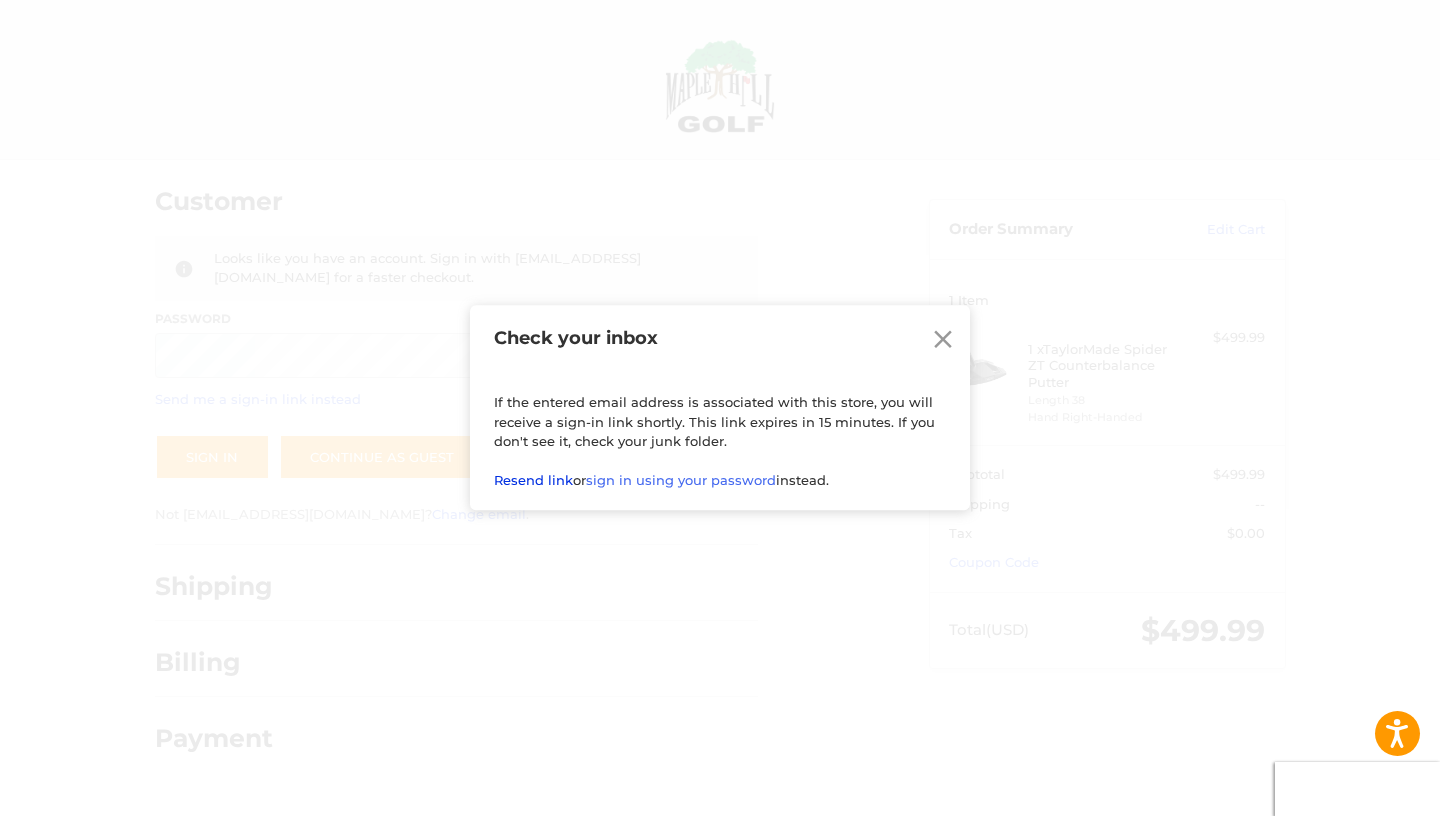 click on "Resend link" at bounding box center (533, 481) 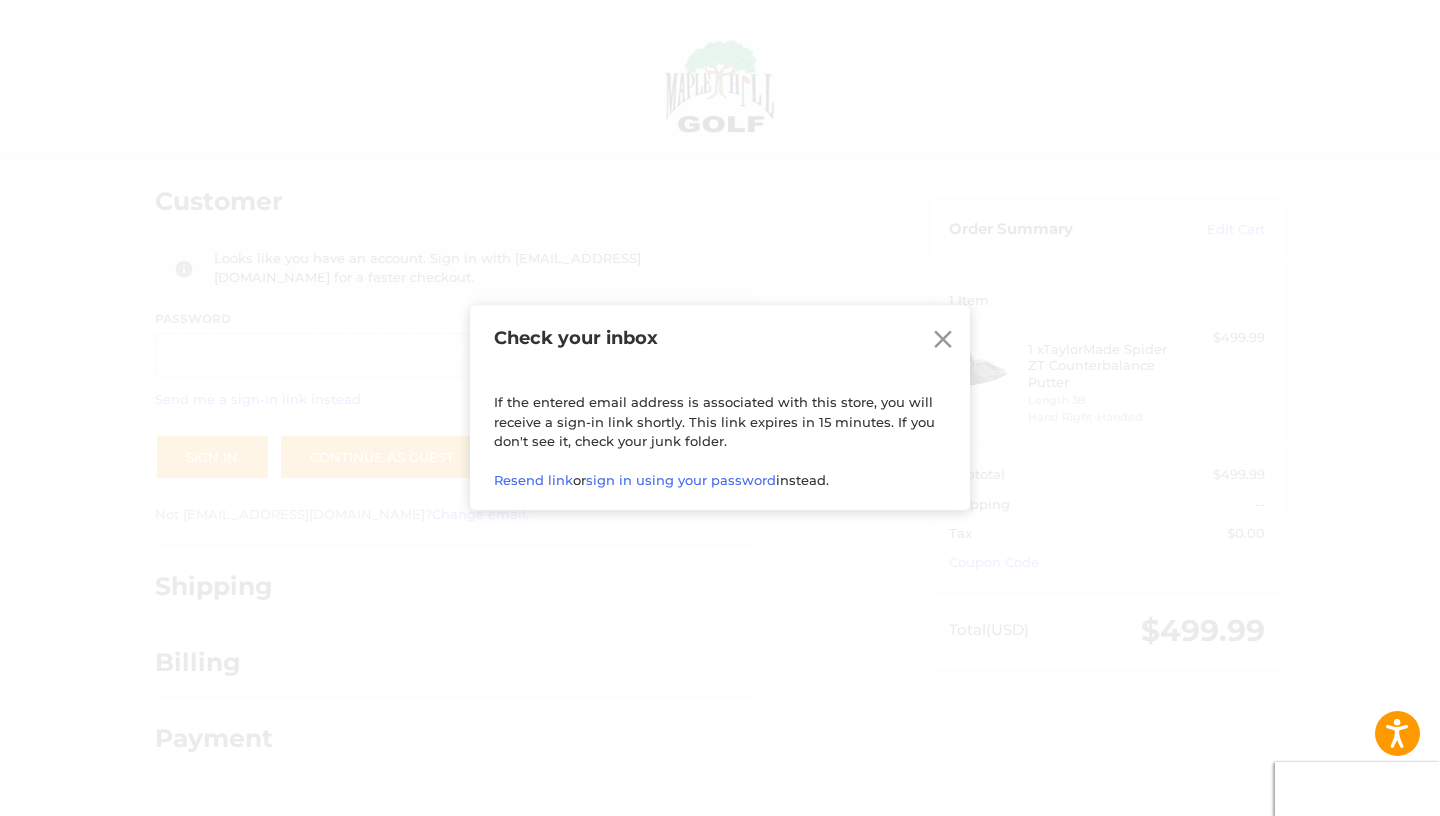 click 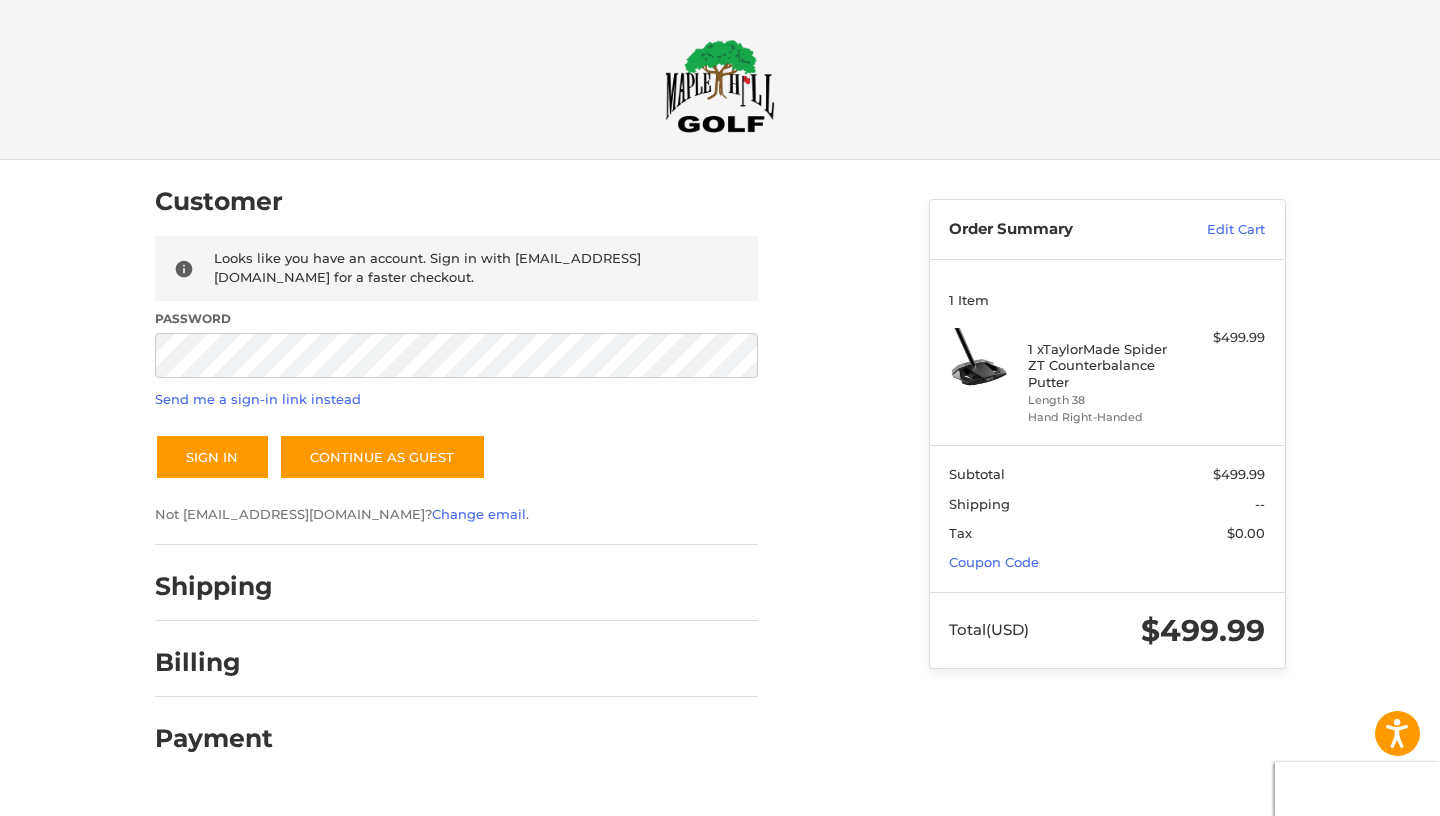 click at bounding box center (720, 86) 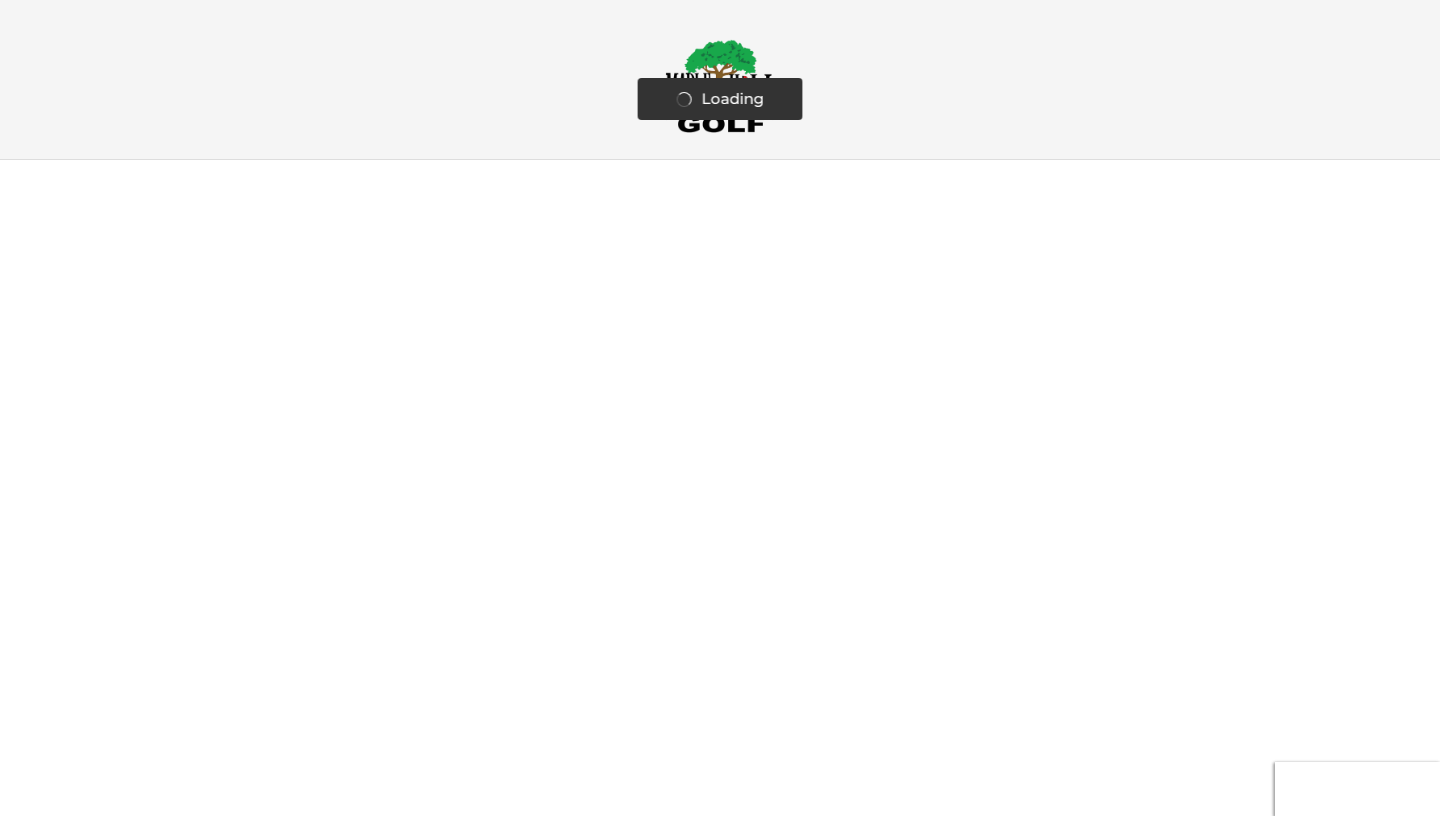 scroll, scrollTop: 0, scrollLeft: 0, axis: both 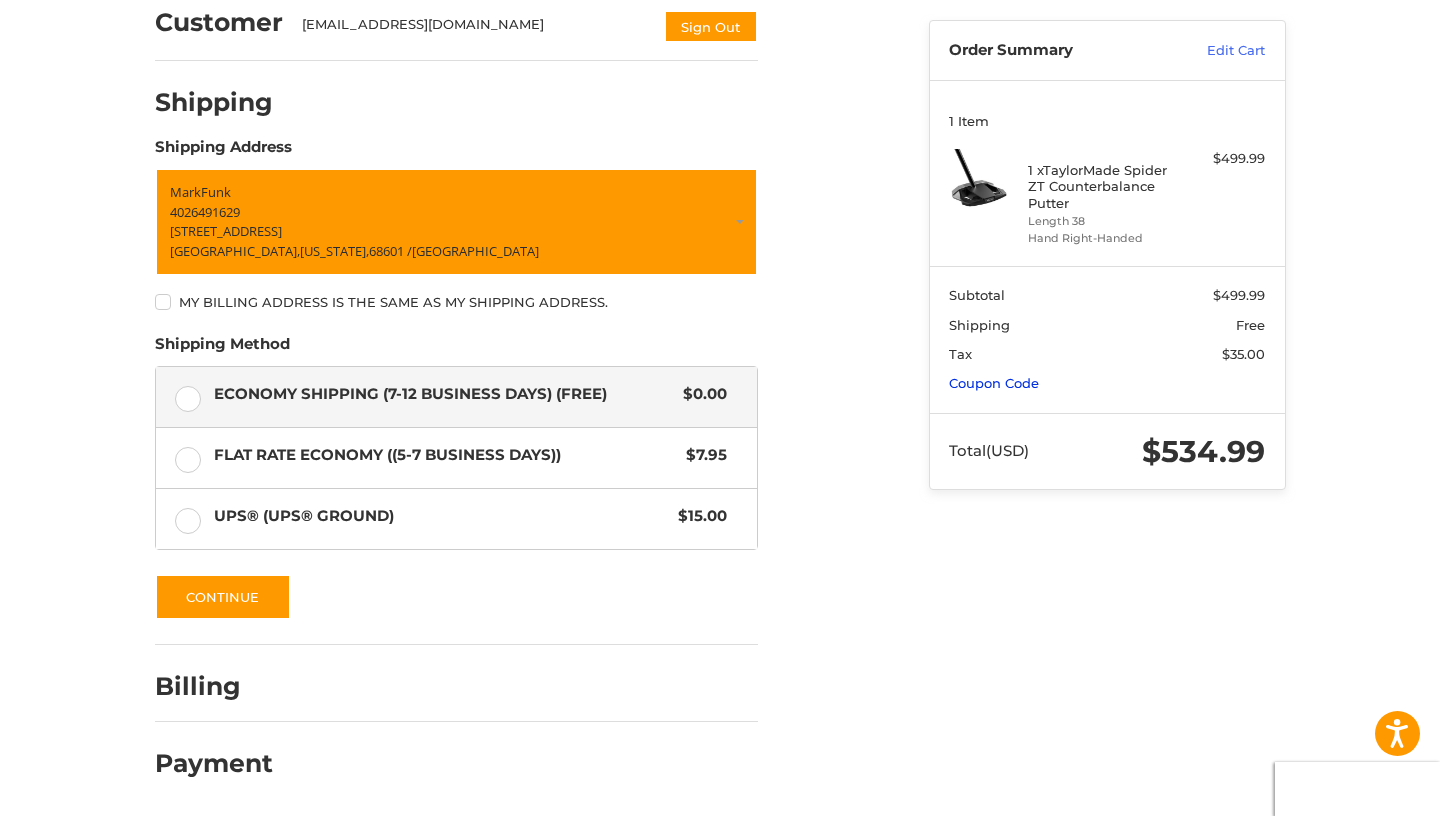 click on "Coupon Code" at bounding box center (994, 383) 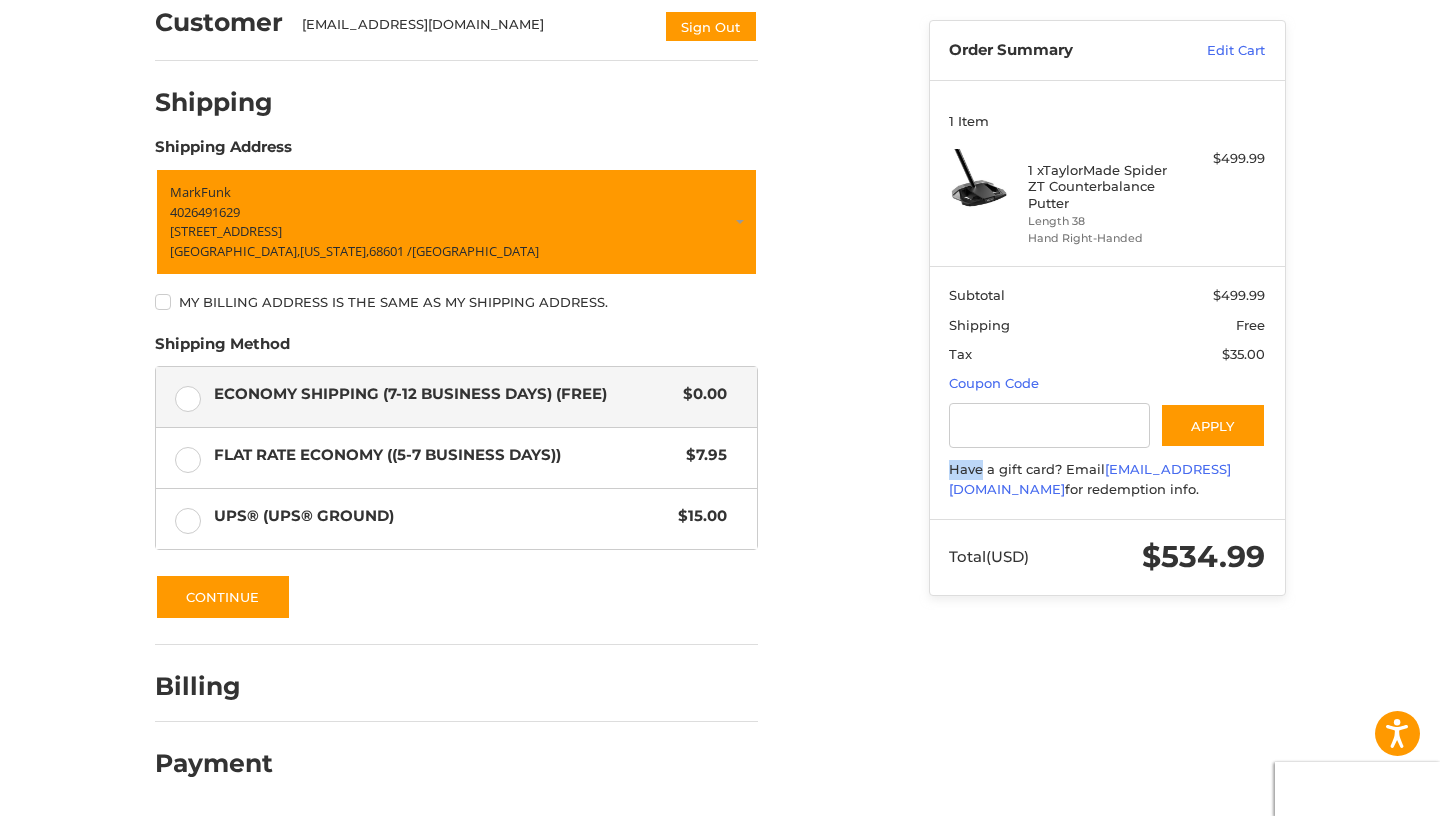 click on "Gift Certificate or Coupon Code Apply Have a gift card? Email  [EMAIL_ADDRESS][DOMAIN_NAME]  for redemption info." at bounding box center (1107, 451) 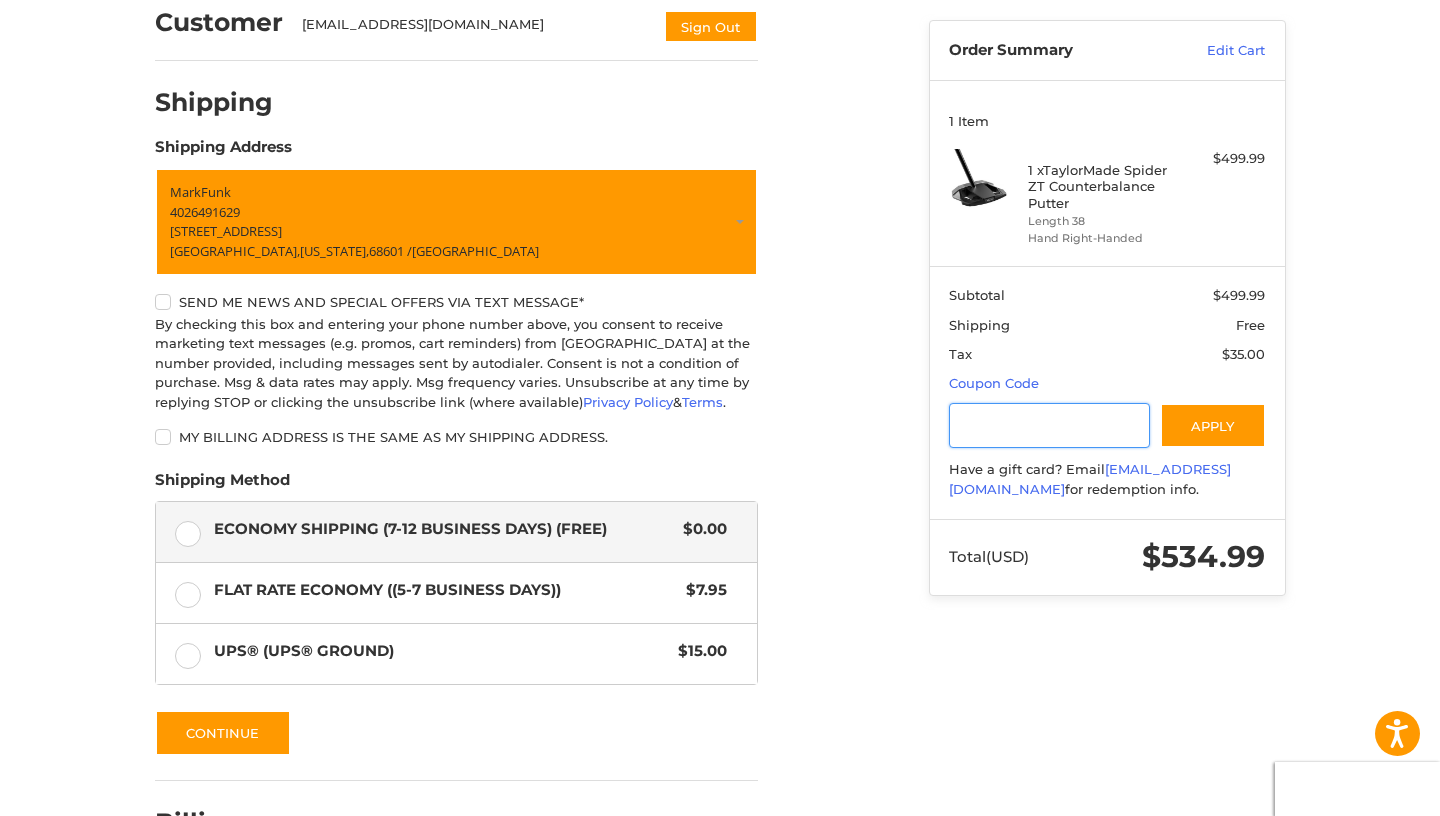 click at bounding box center (1049, 425) 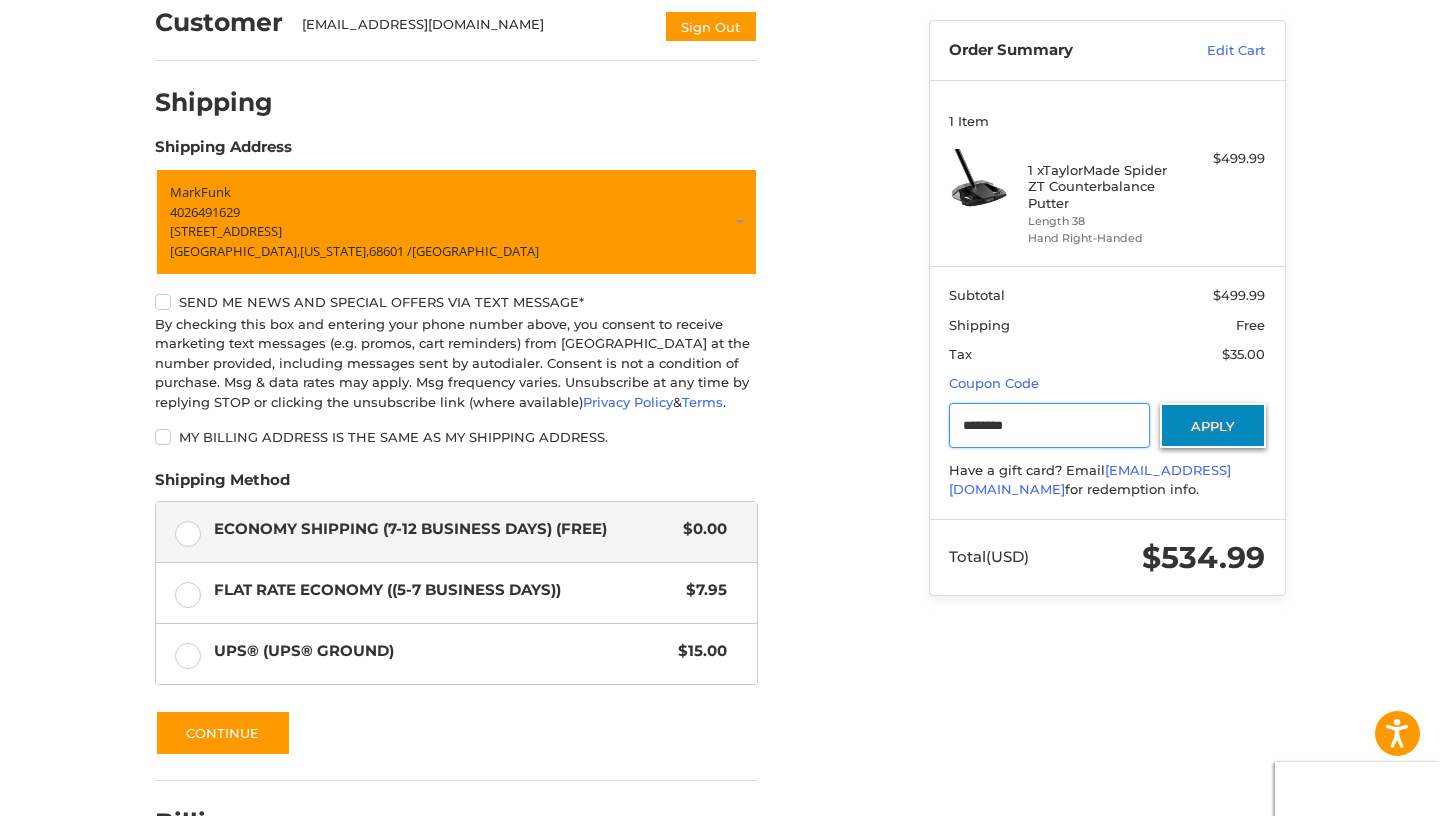 type on "******" 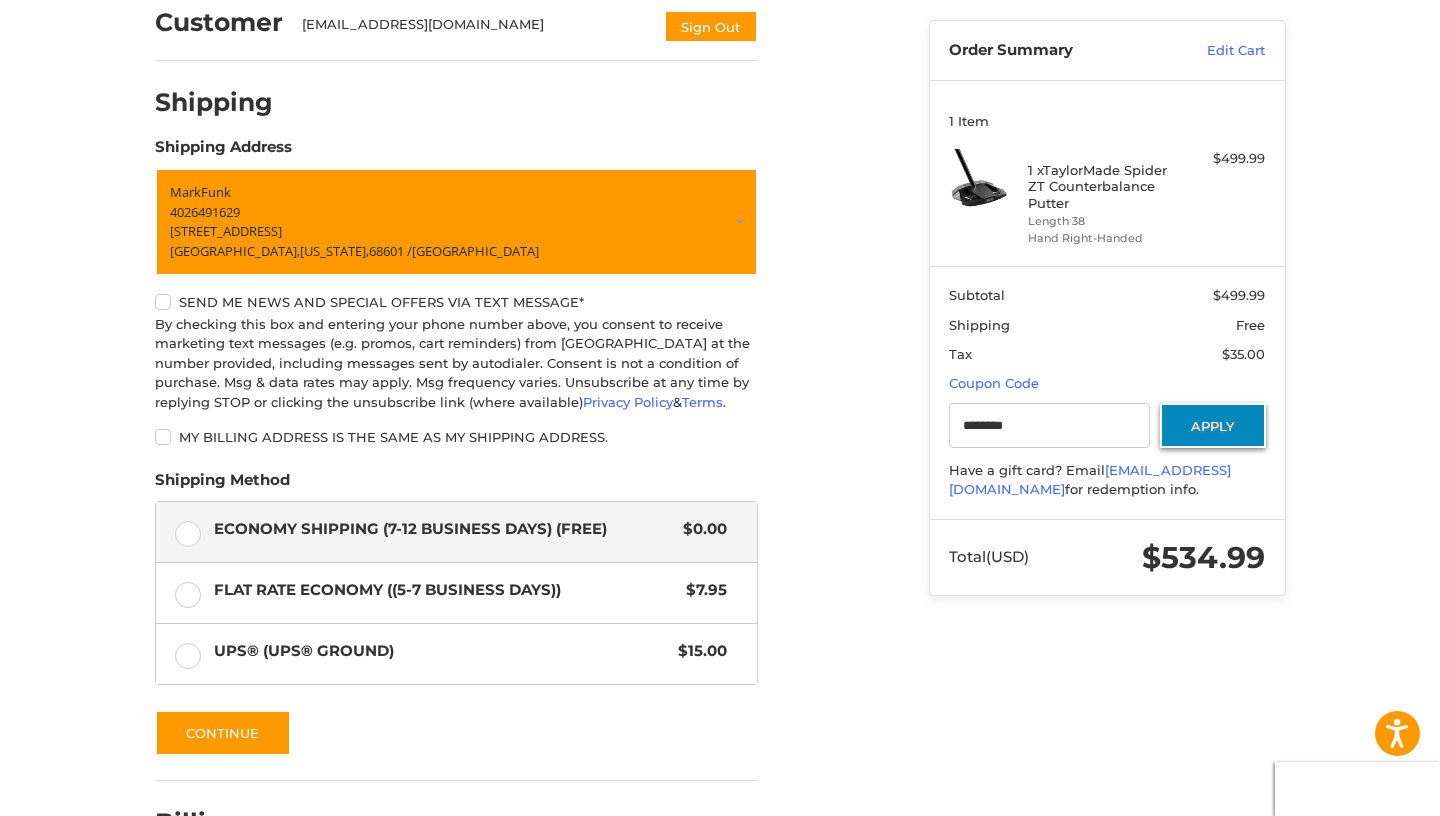 click on "Apply" at bounding box center (1213, 425) 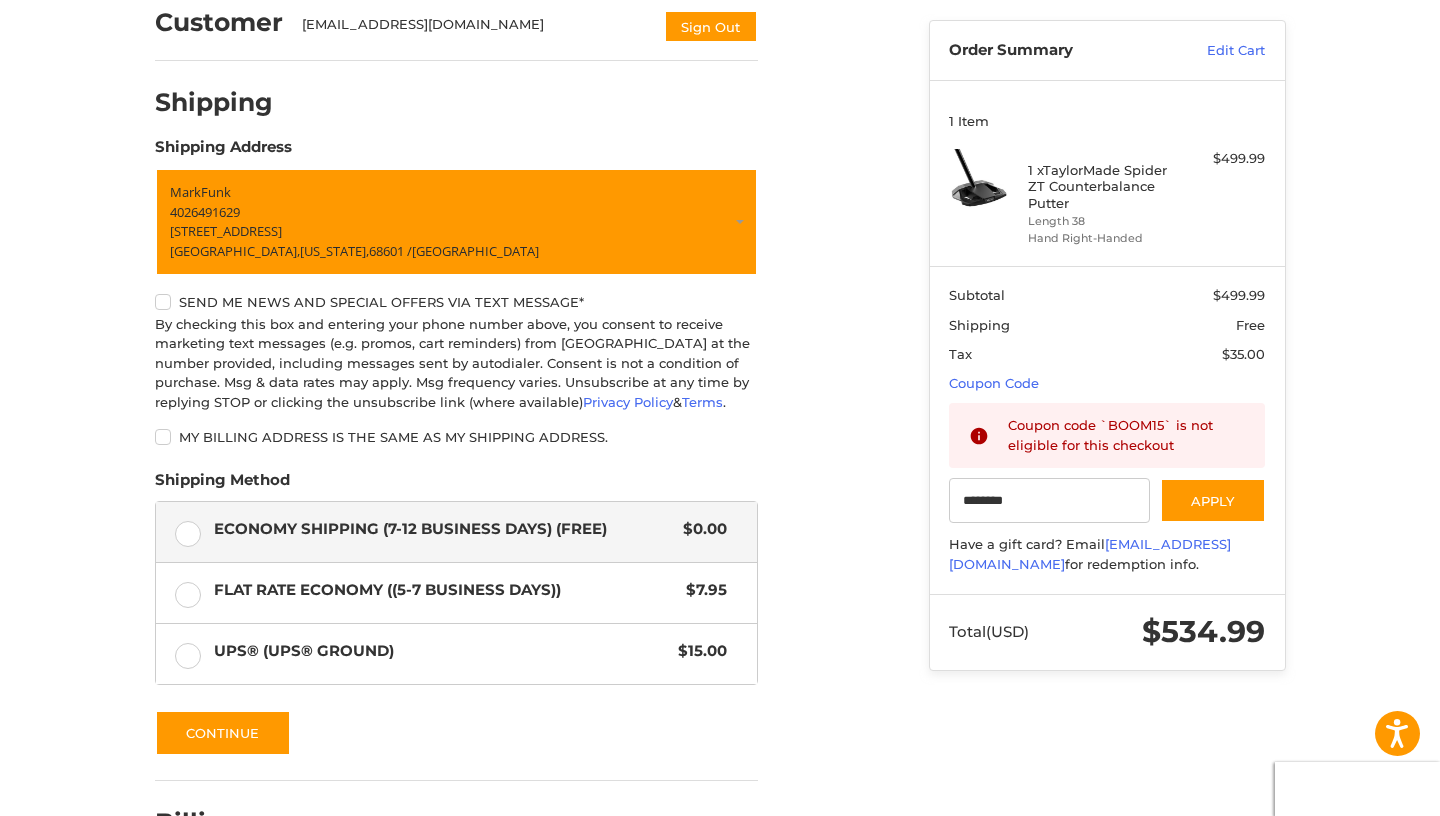 scroll, scrollTop: 0, scrollLeft: 0, axis: both 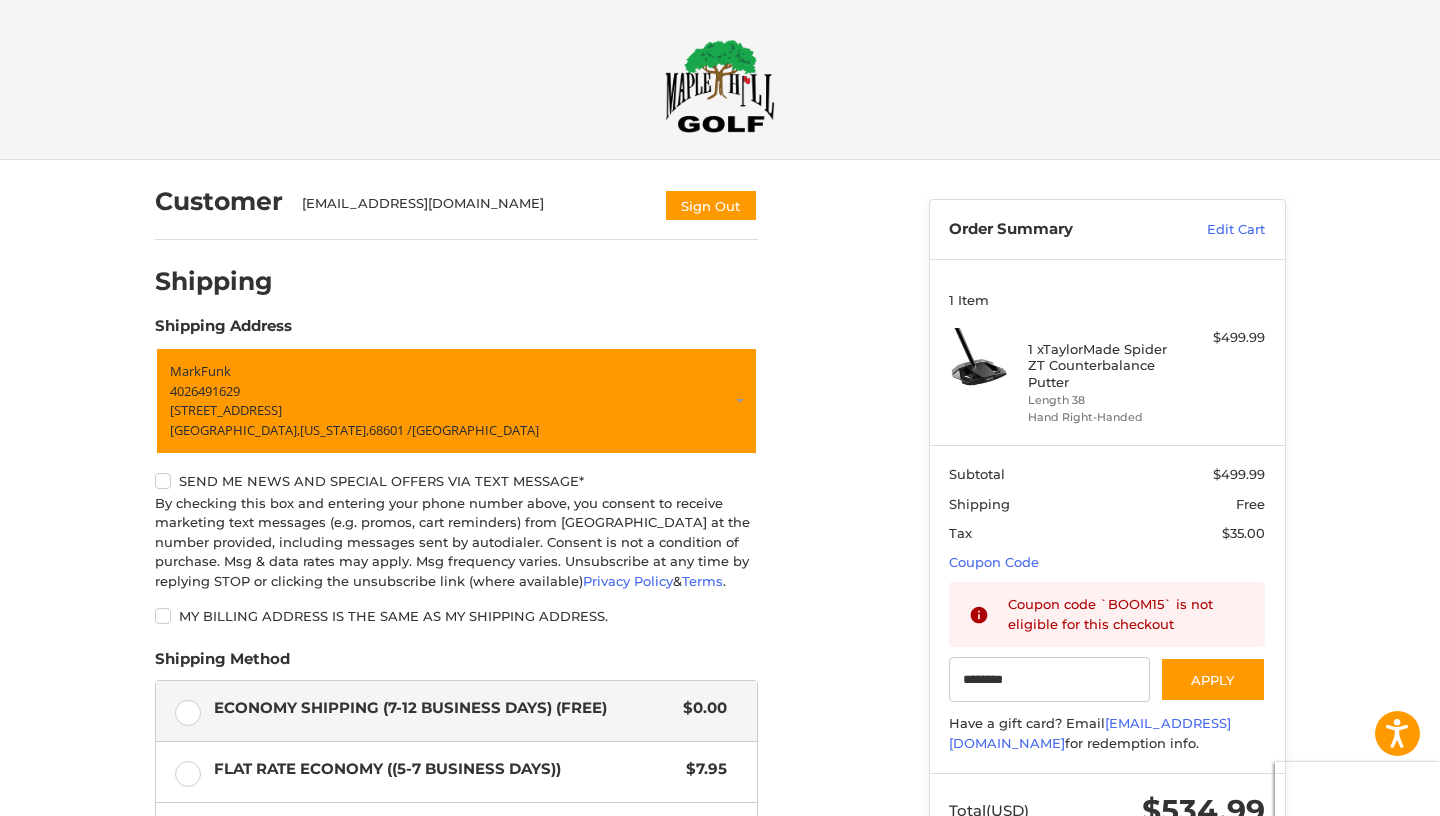 click at bounding box center [720, 86] 